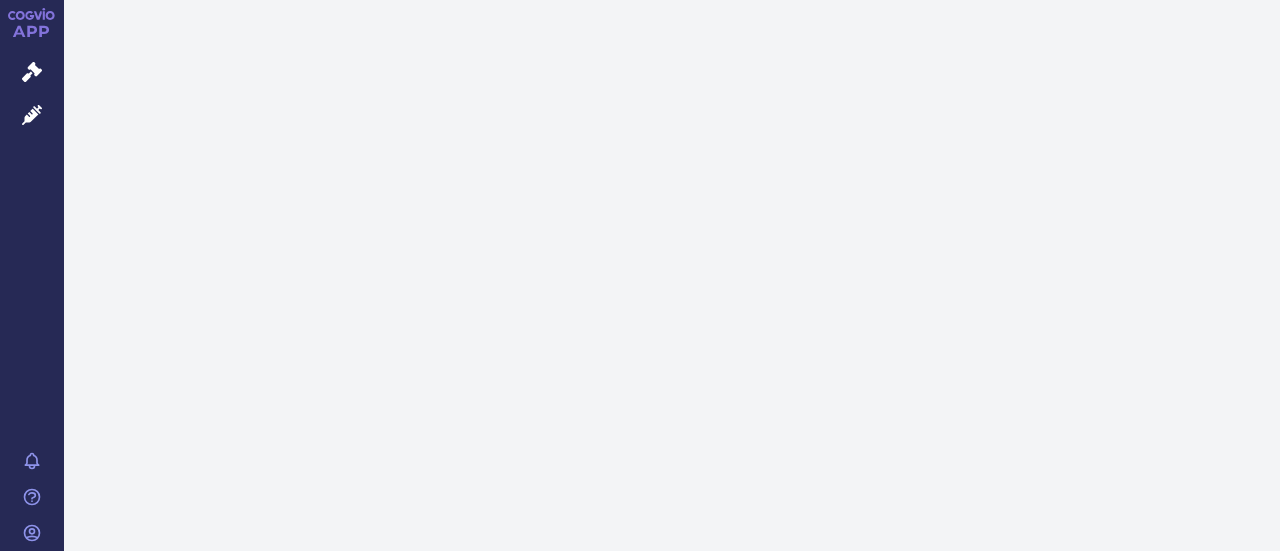 scroll, scrollTop: 0, scrollLeft: 0, axis: both 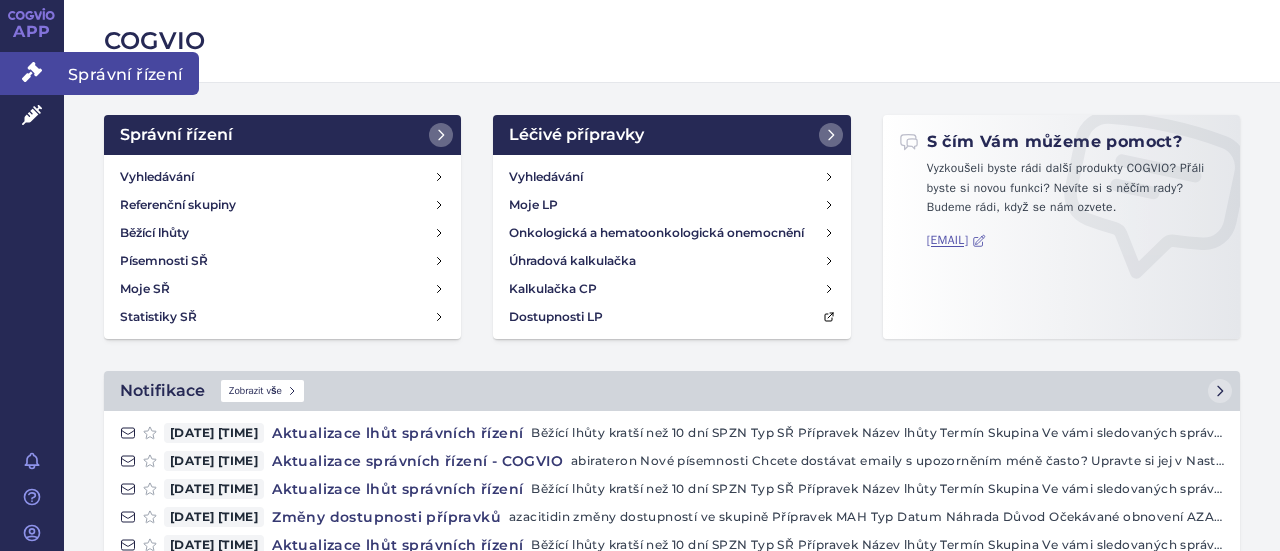 click 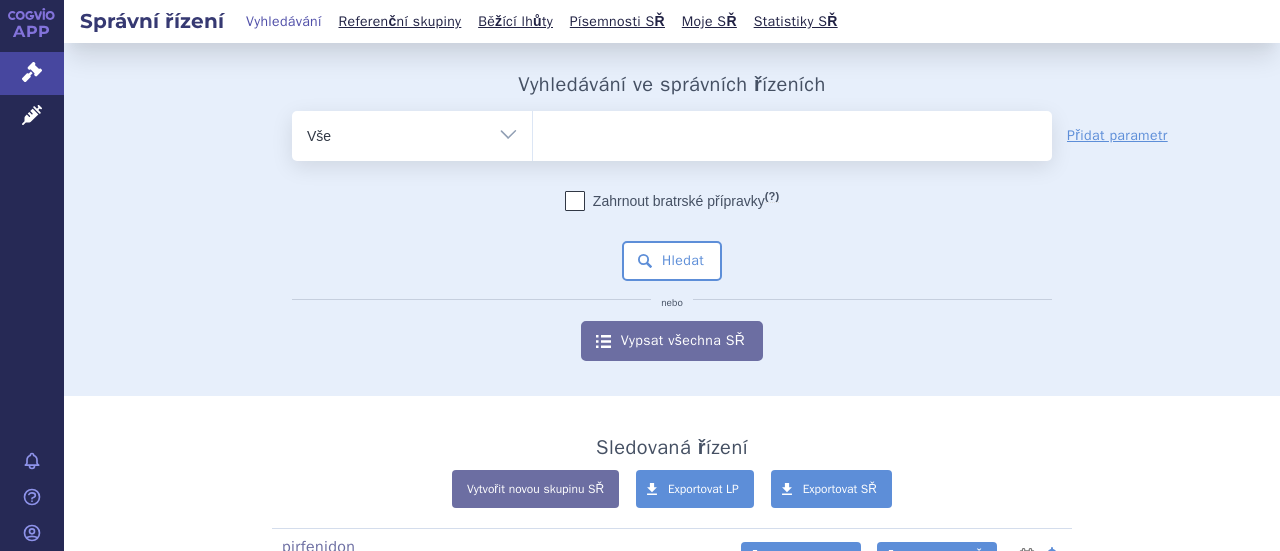 scroll, scrollTop: 0, scrollLeft: 0, axis: both 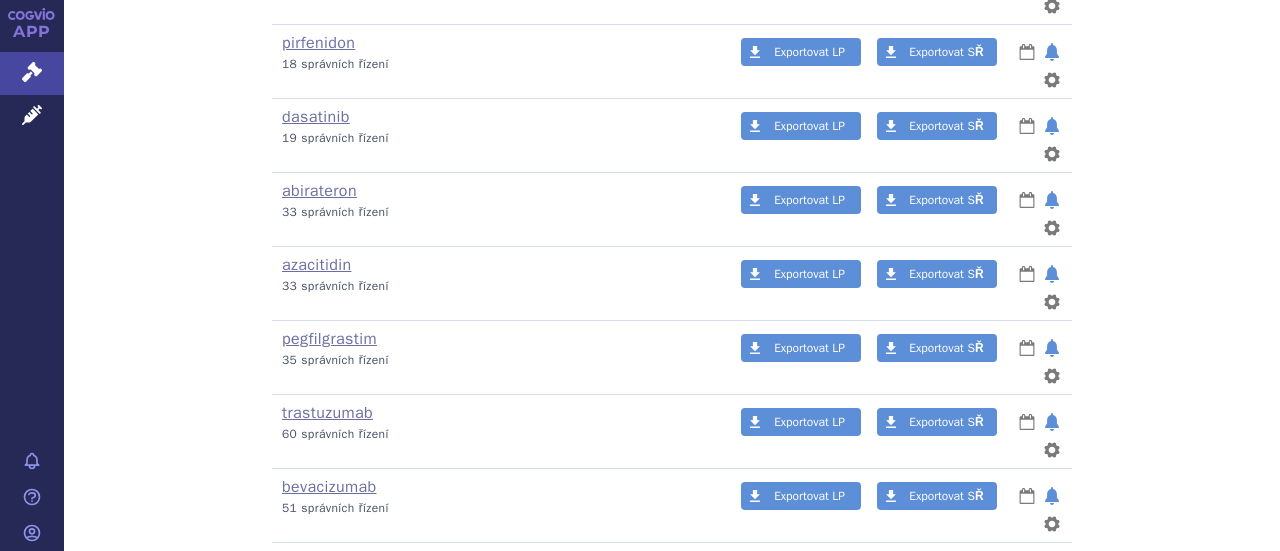 click on "sorafenib" at bounding box center (316, 635) 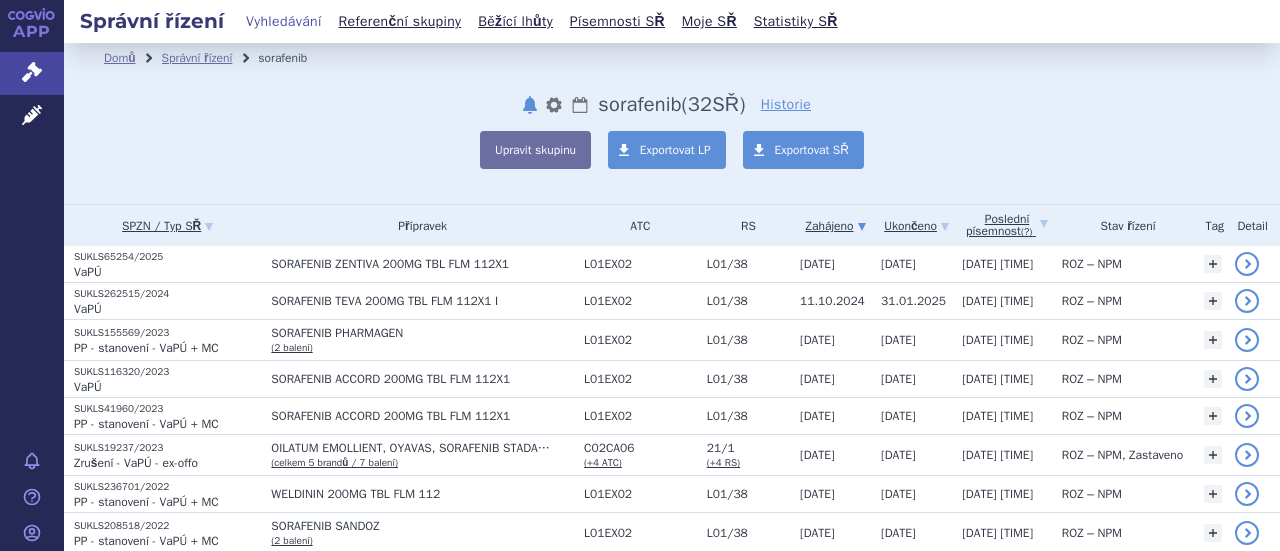 scroll, scrollTop: 0, scrollLeft: 0, axis: both 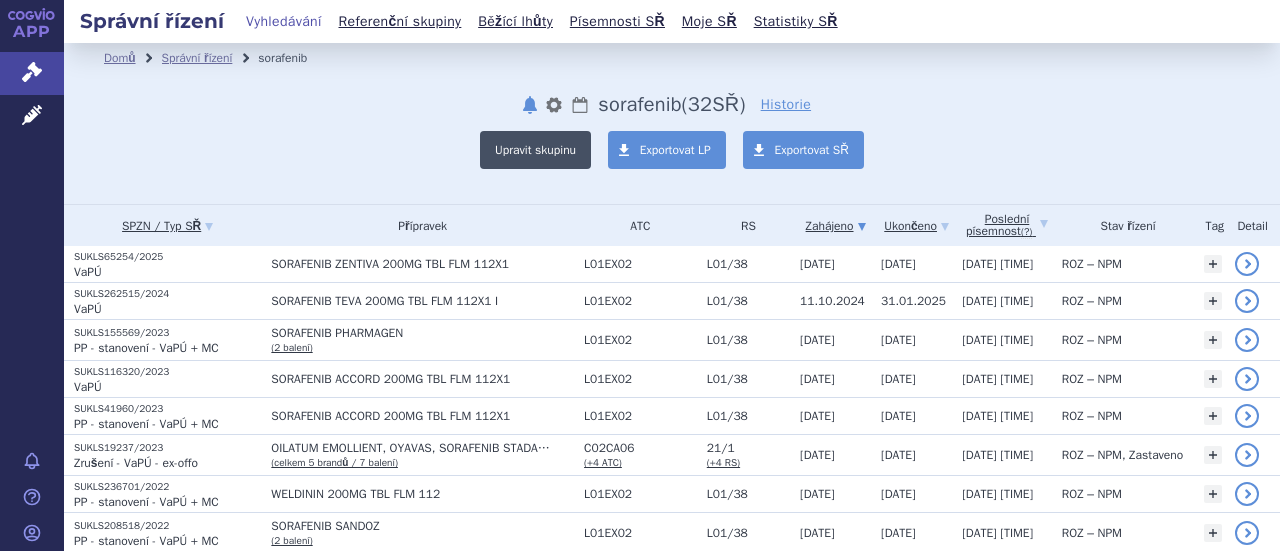 click on "Upravit skupinu" at bounding box center [535, 150] 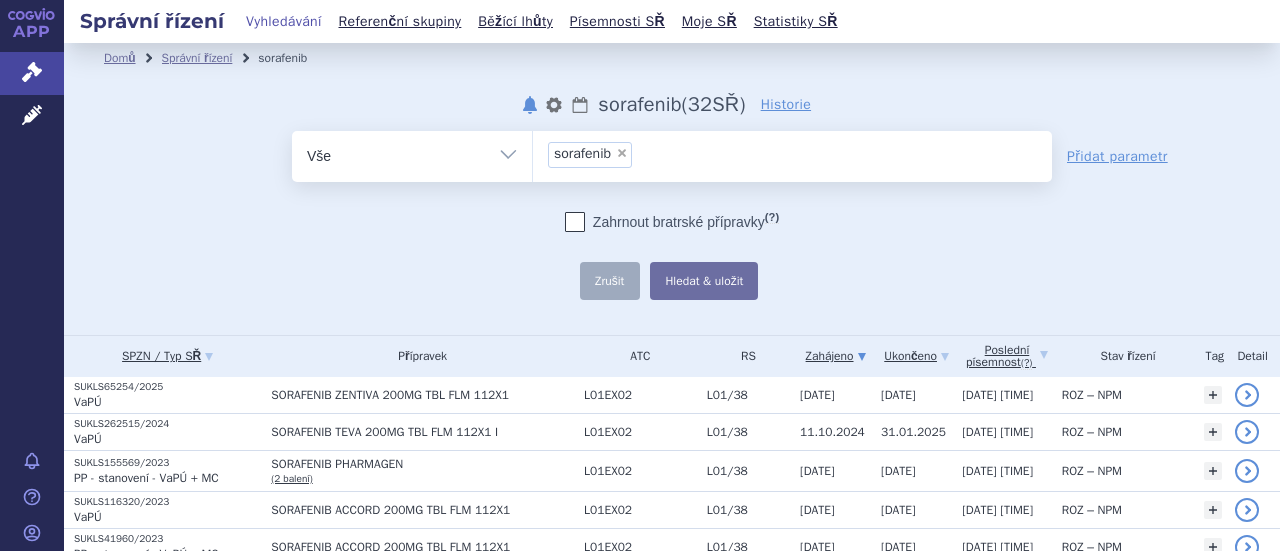 click on "×" at bounding box center (622, 153) 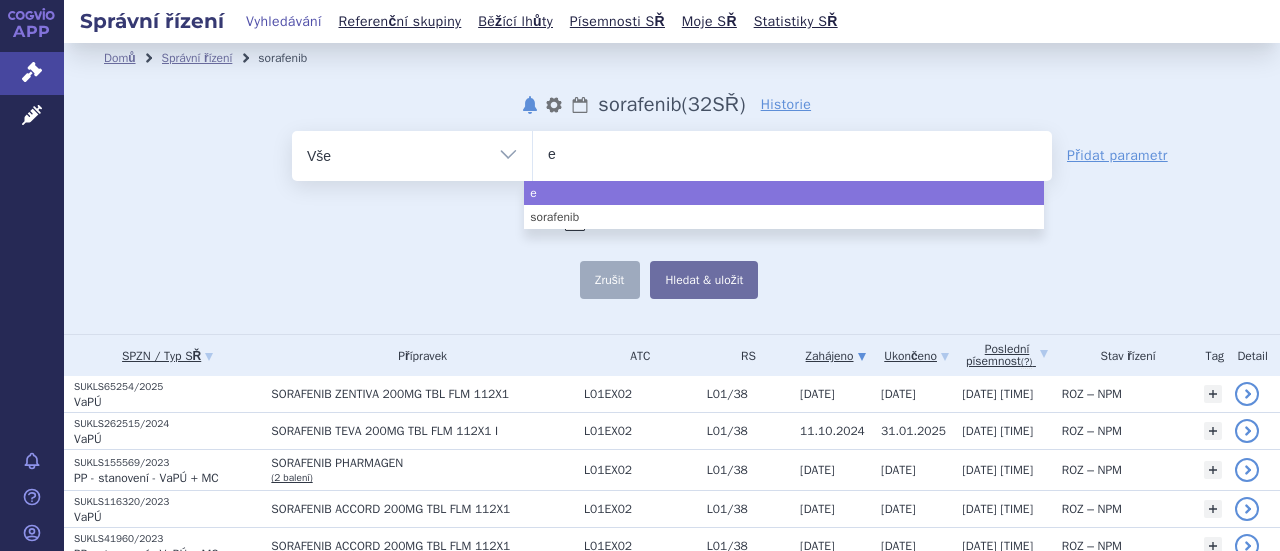 type on "el" 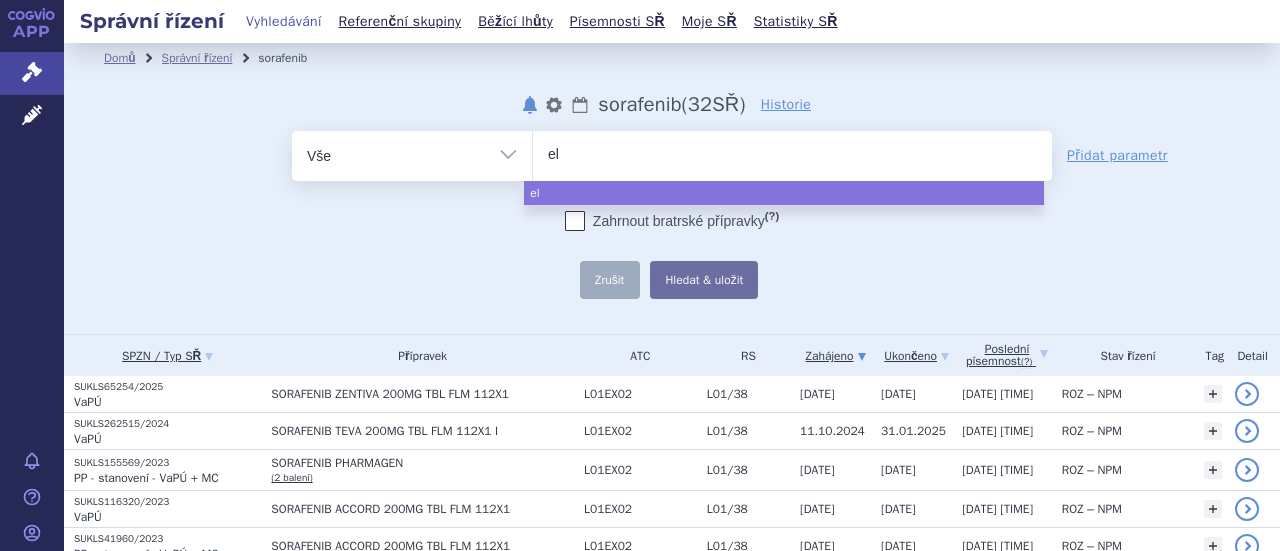 type on "elt" 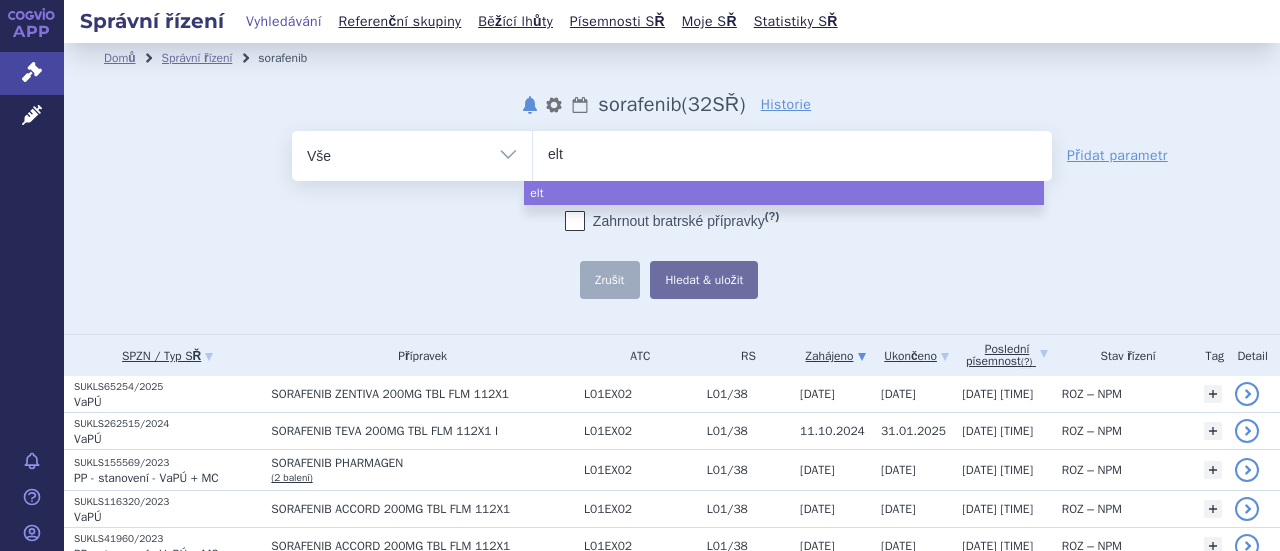 type on "eltr" 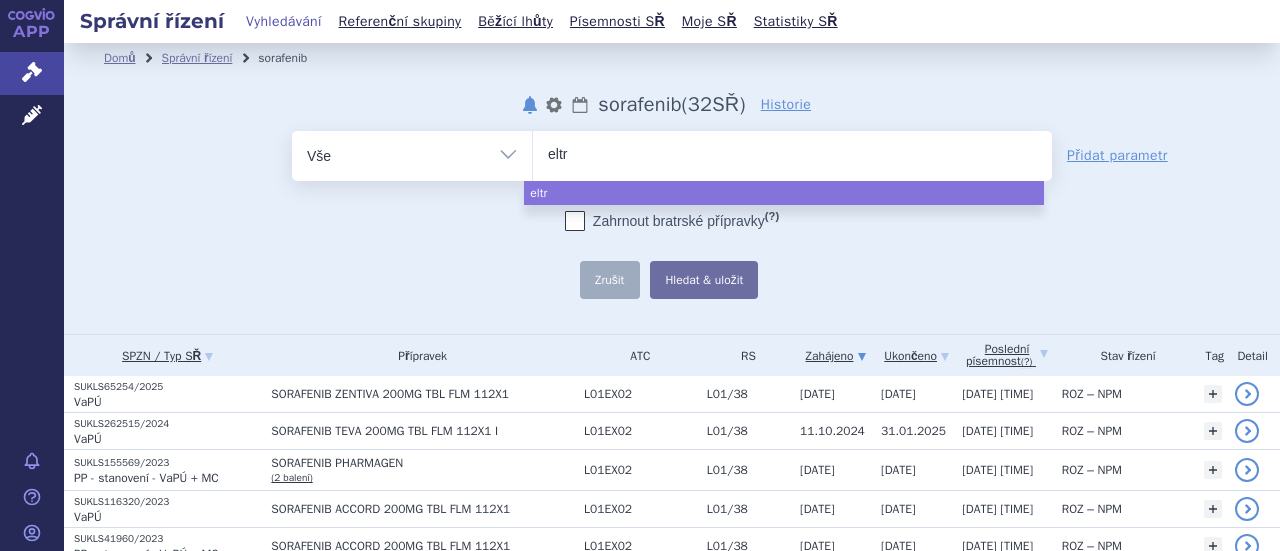 type on "eltro" 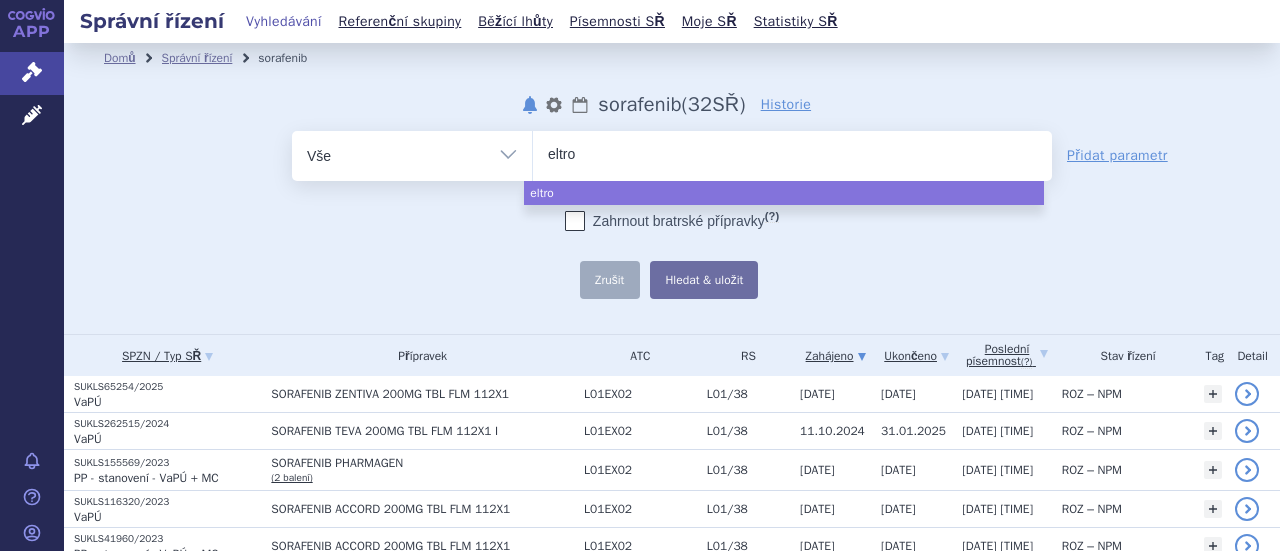 type on "eltrom" 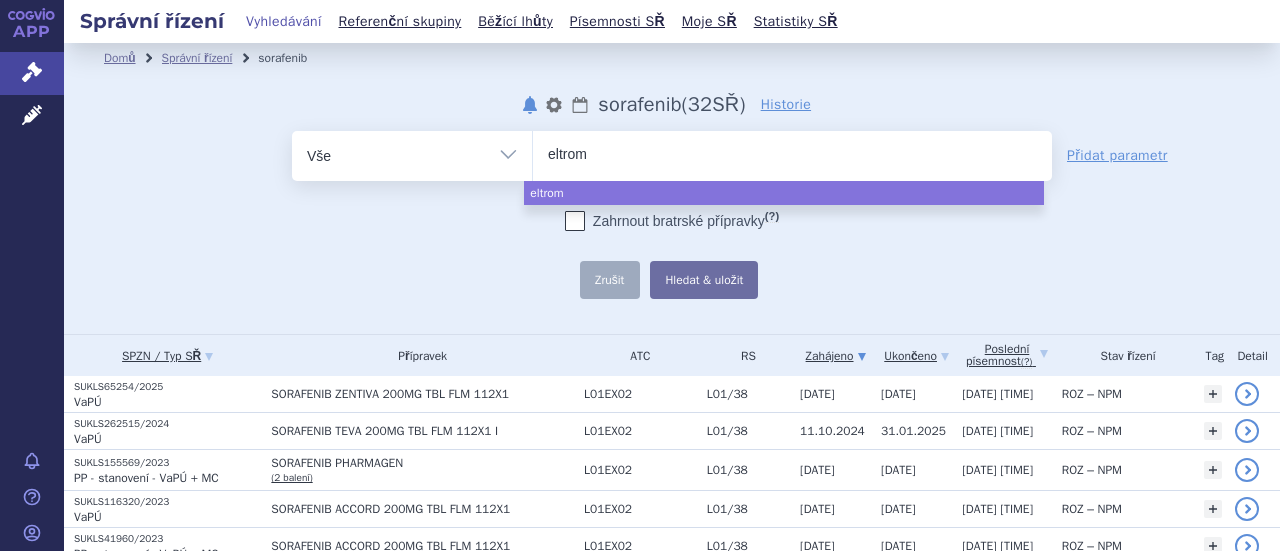 type on "eltromb" 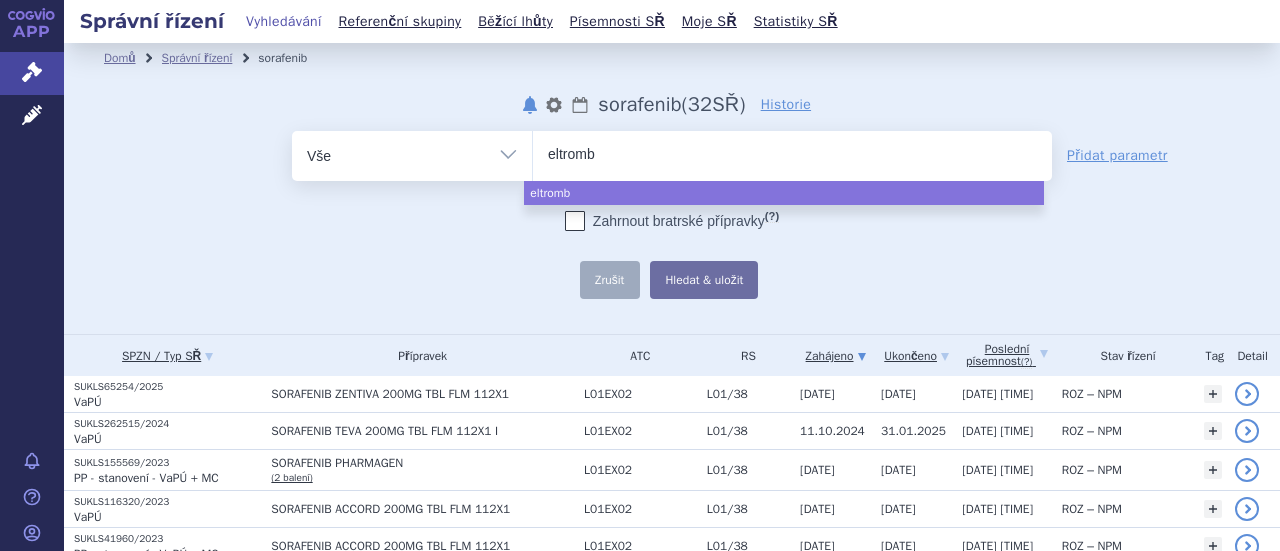 type on "eltrombo" 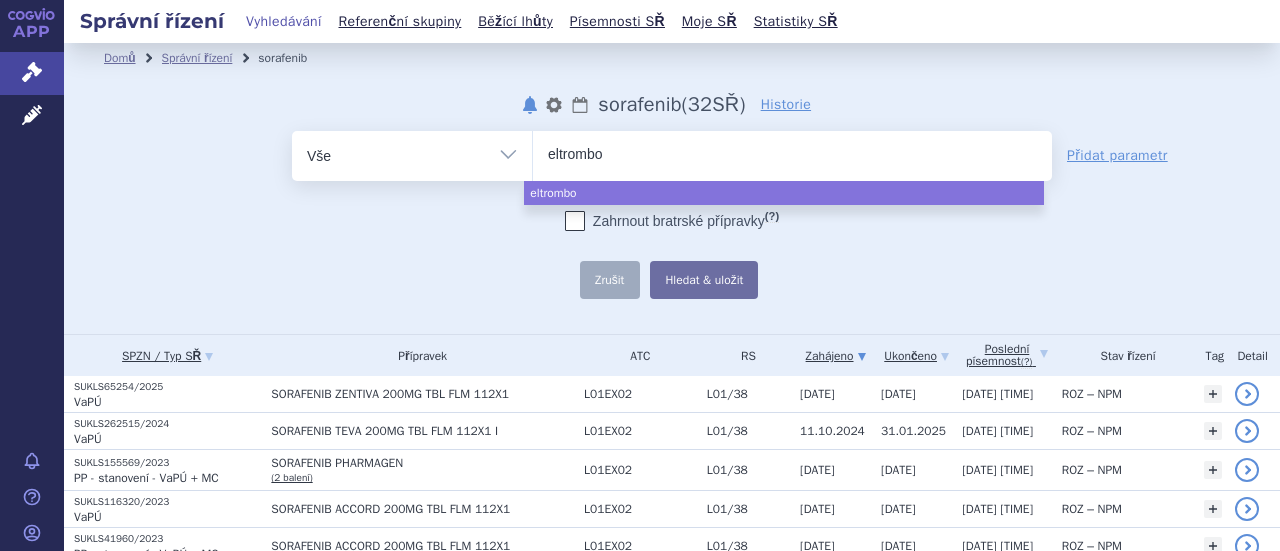 type on "eltrombop" 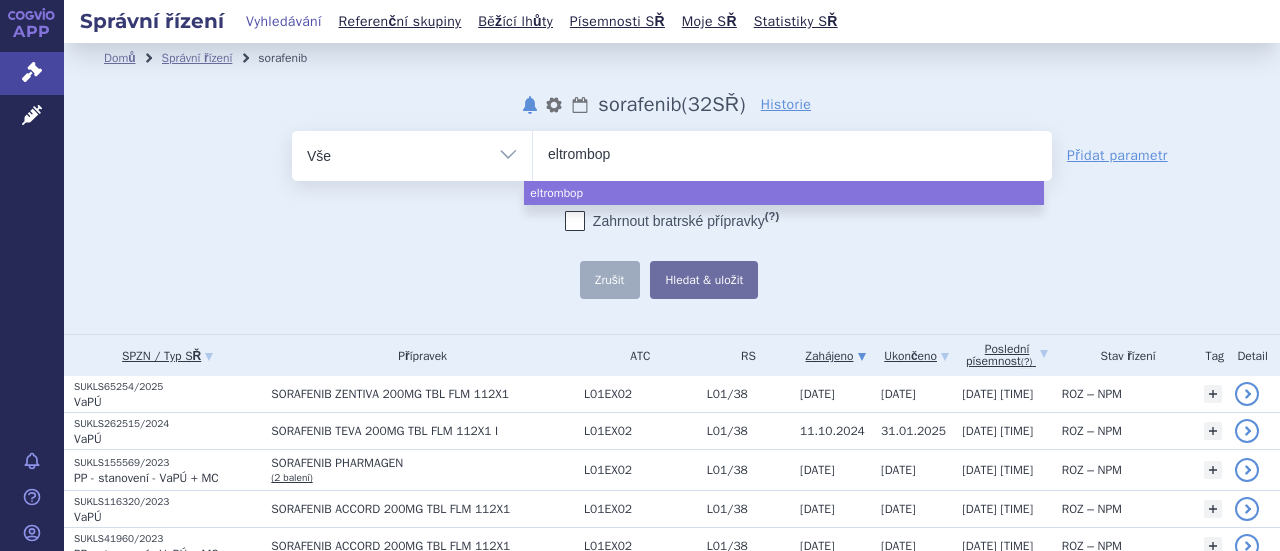 type on "eltrombopa" 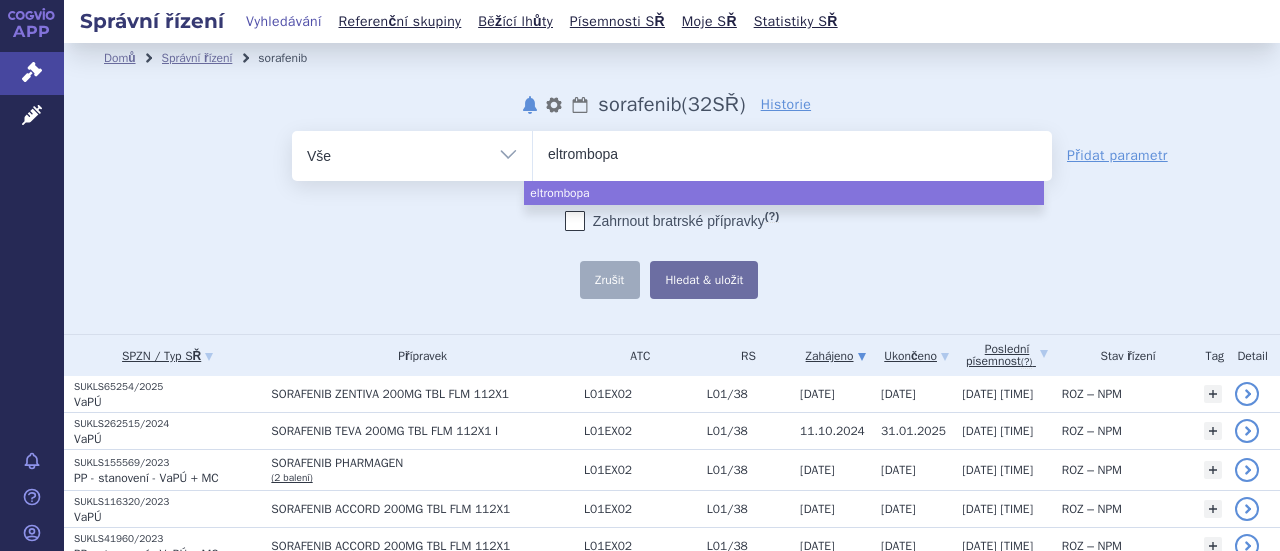 type on "eltrombopag" 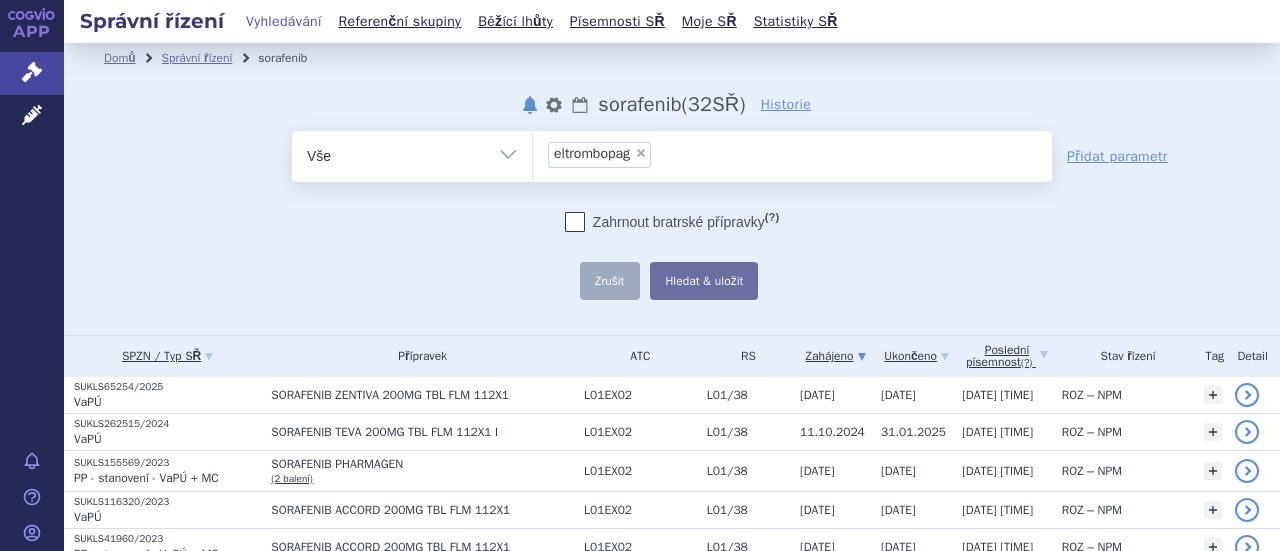 select on "eltrombopag" 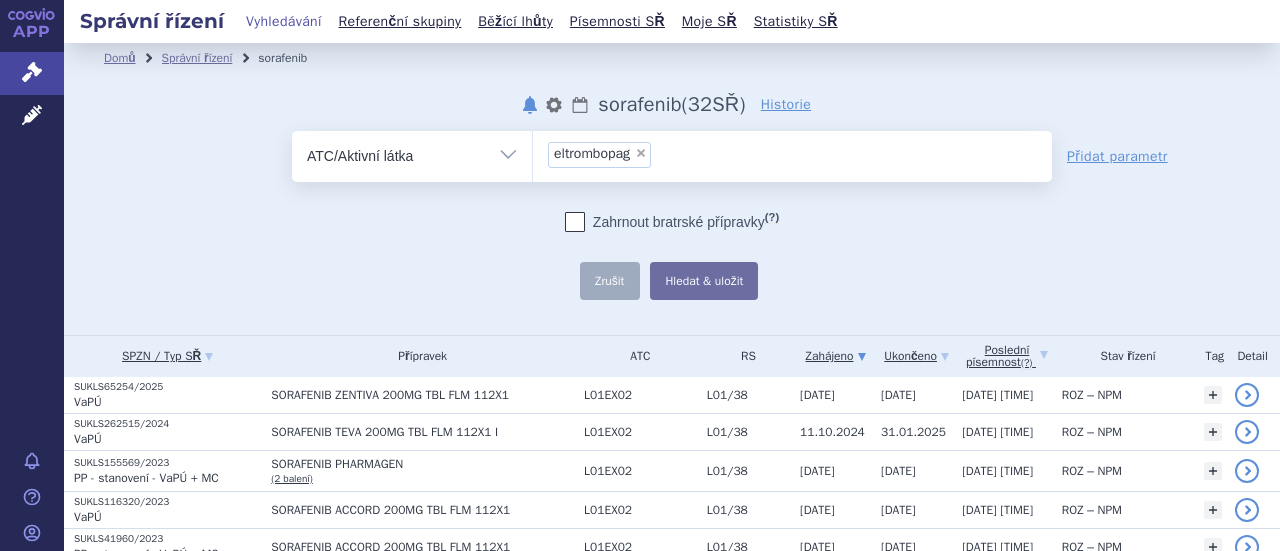 click on "Vše
Spisová značka
Typ SŘ
Přípravek/SUKL kód
Účastník/Držitel" at bounding box center (412, 153) 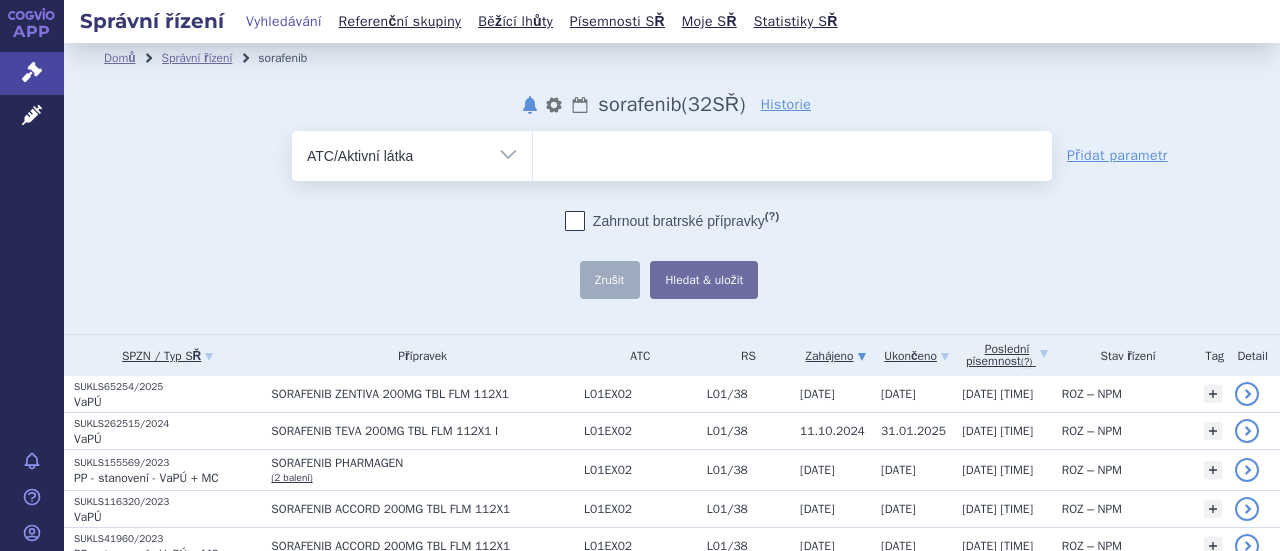 click at bounding box center (792, 152) 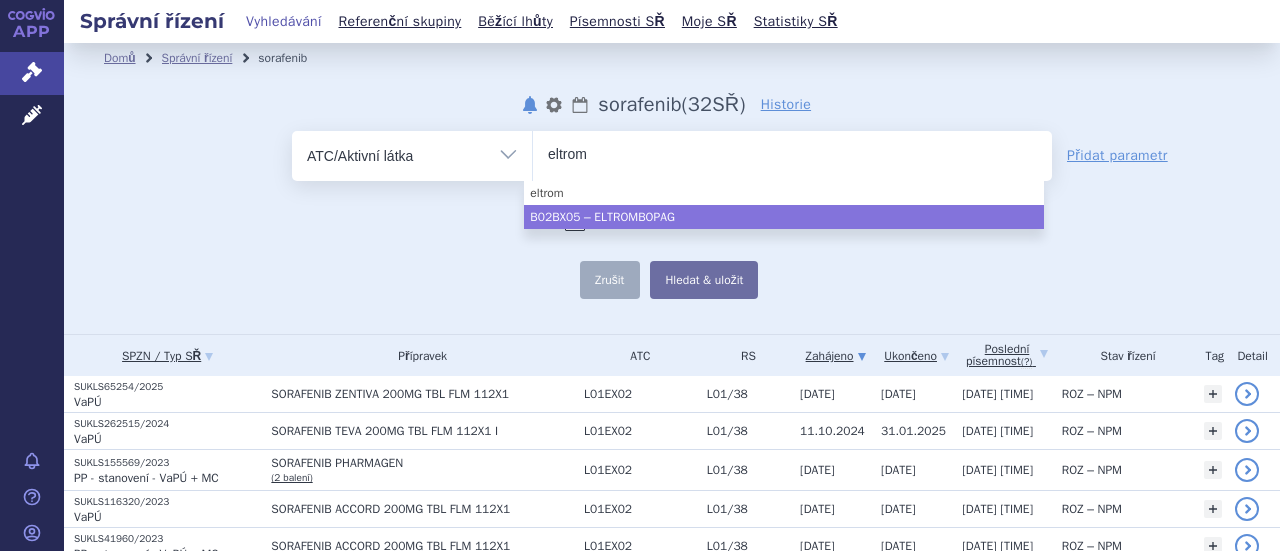 type on "eltrom" 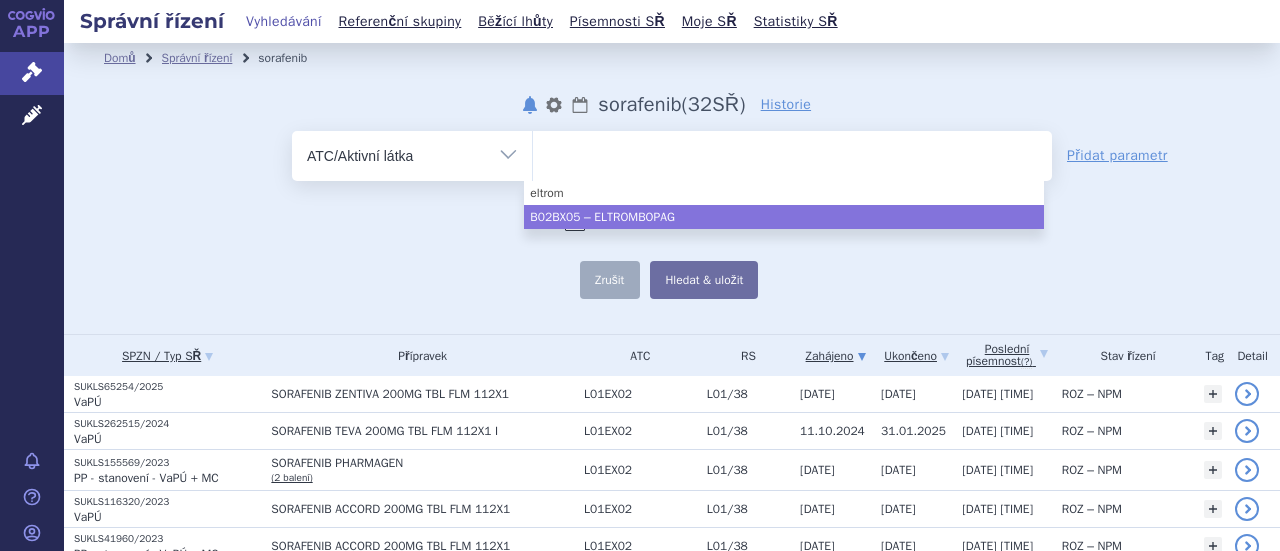 select on "B02BX05" 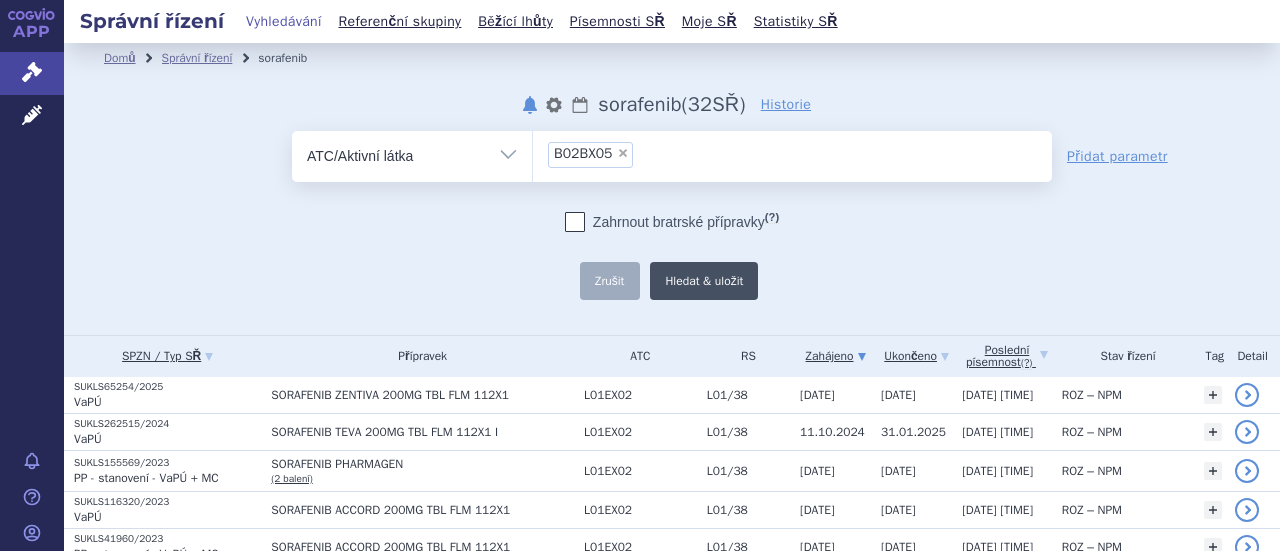 click on "Hledat & uložit" at bounding box center (704, 281) 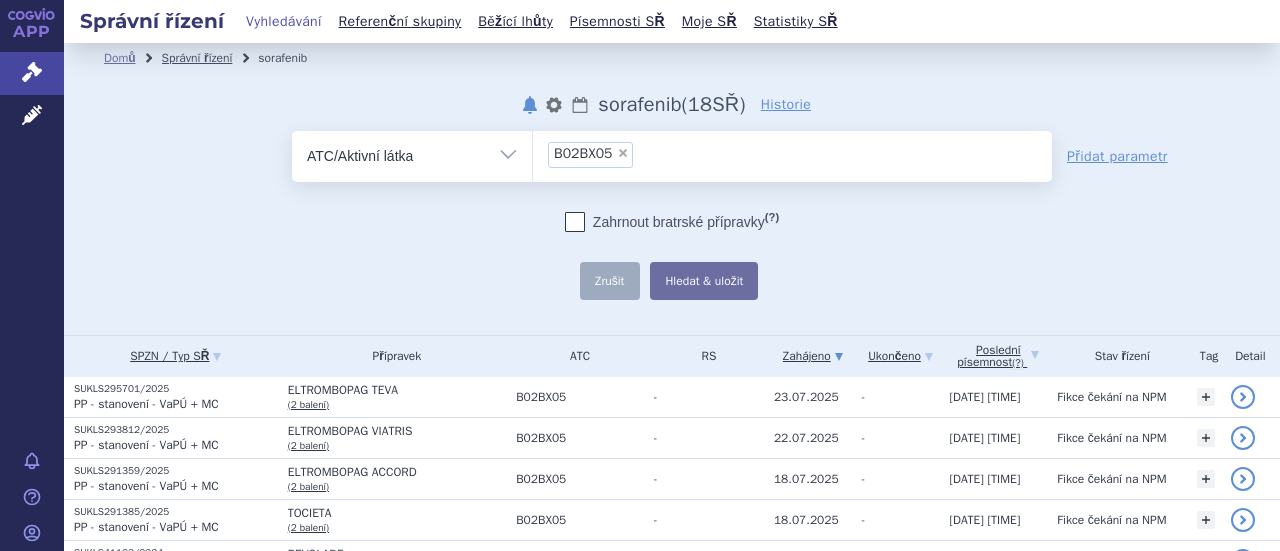 click on "Správní řízení" at bounding box center (197, 58) 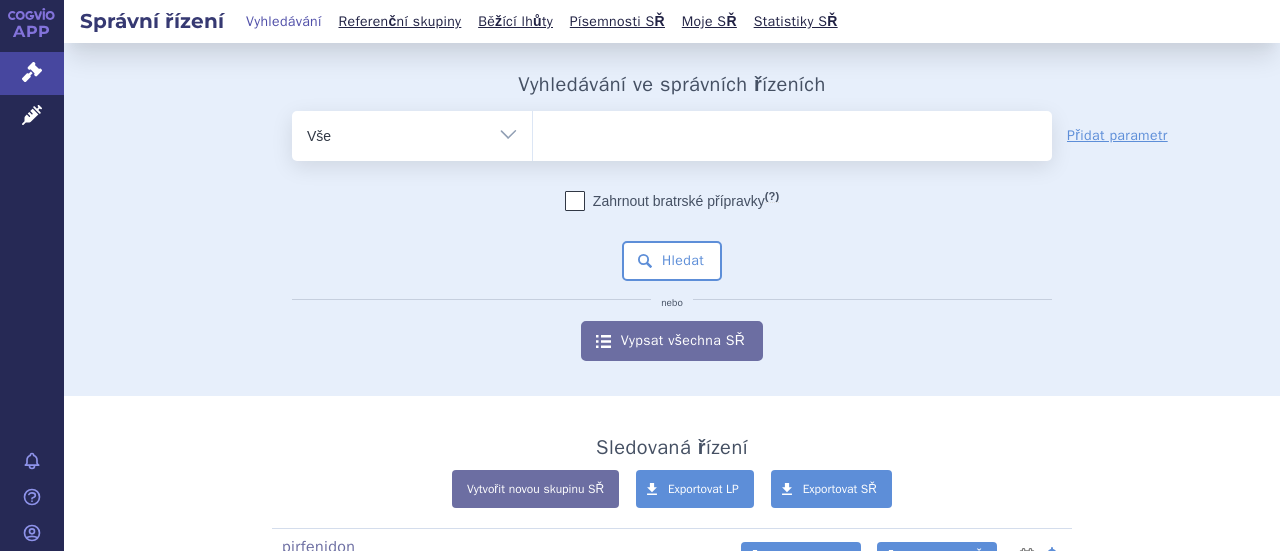 scroll, scrollTop: 0, scrollLeft: 0, axis: both 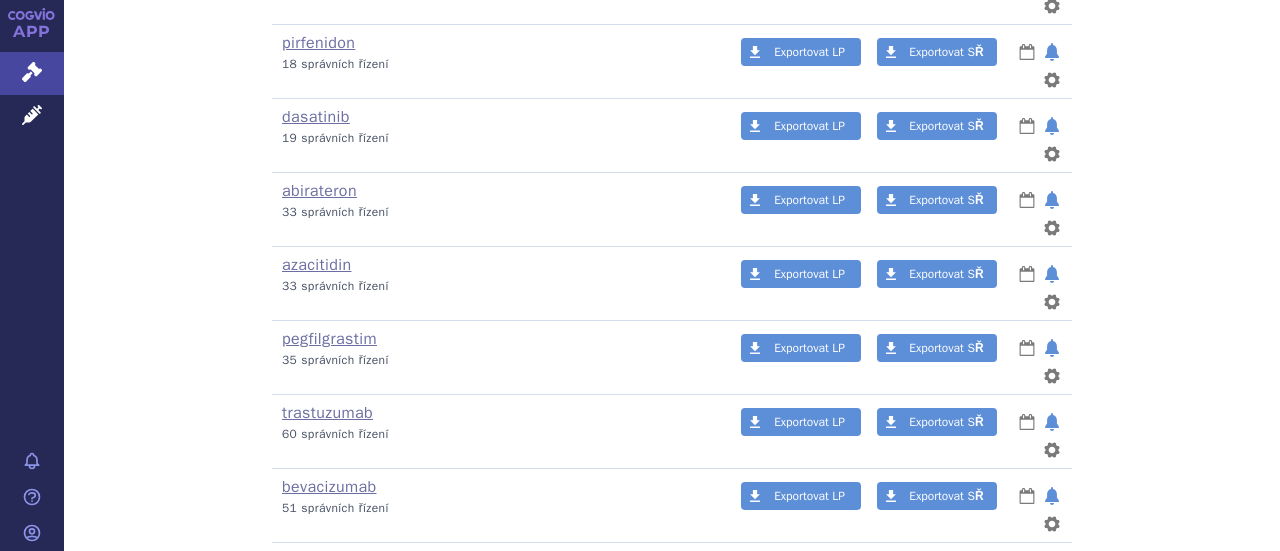 drag, startPoint x: 328, startPoint y: 283, endPoint x: 1178, endPoint y: 259, distance: 850.33875 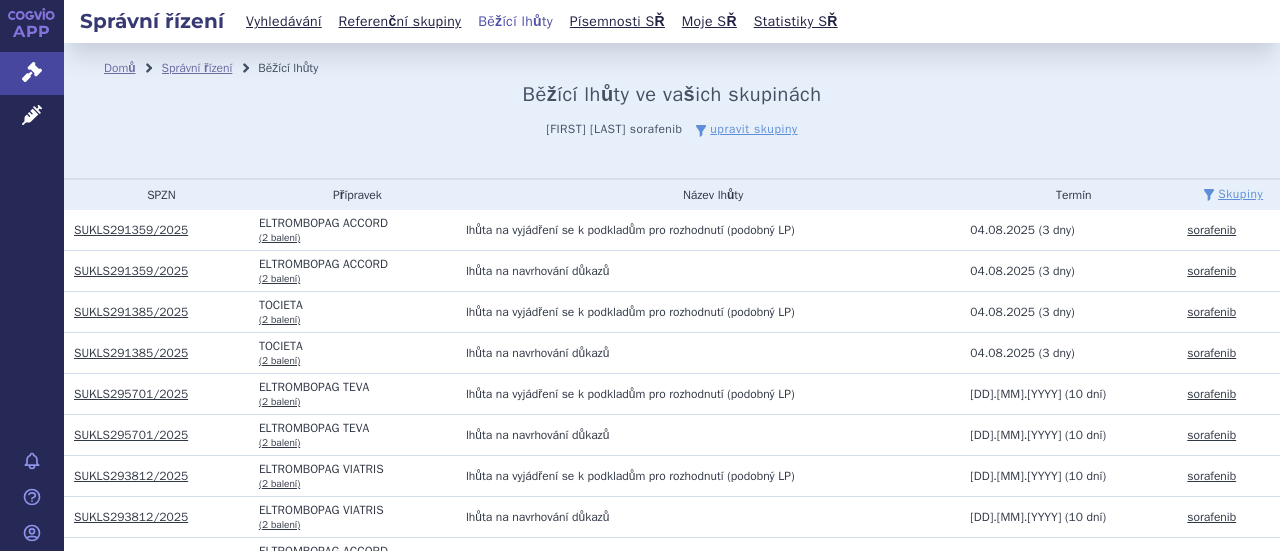 scroll, scrollTop: 0, scrollLeft: 0, axis: both 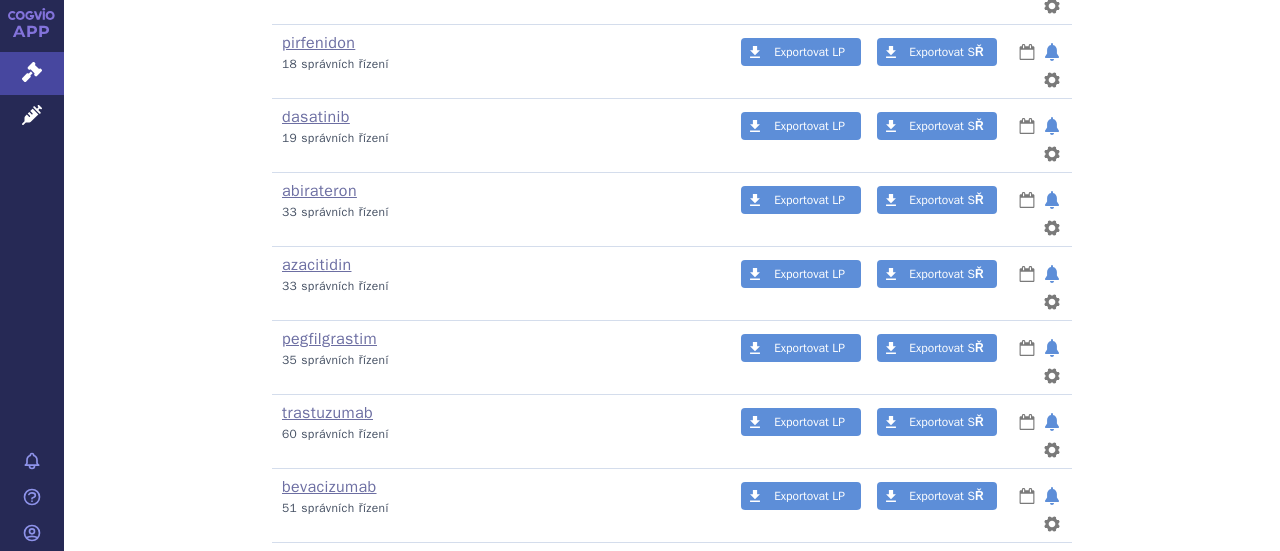click on "nastavení" at bounding box center [1052, 672] 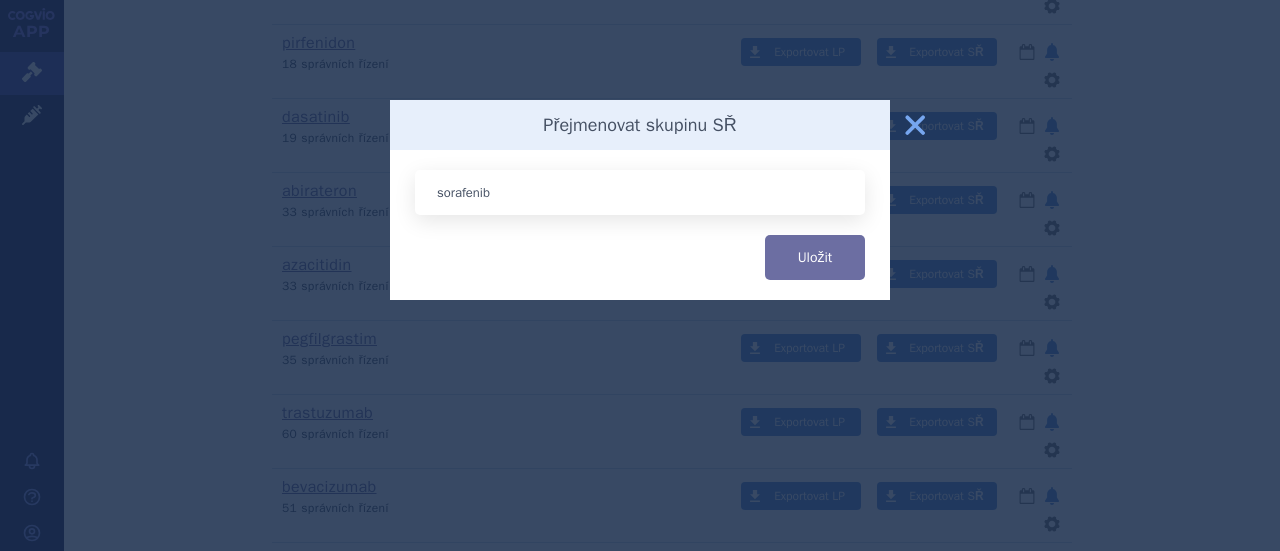 drag, startPoint x: 508, startPoint y: 193, endPoint x: 349, endPoint y: 186, distance: 159.154 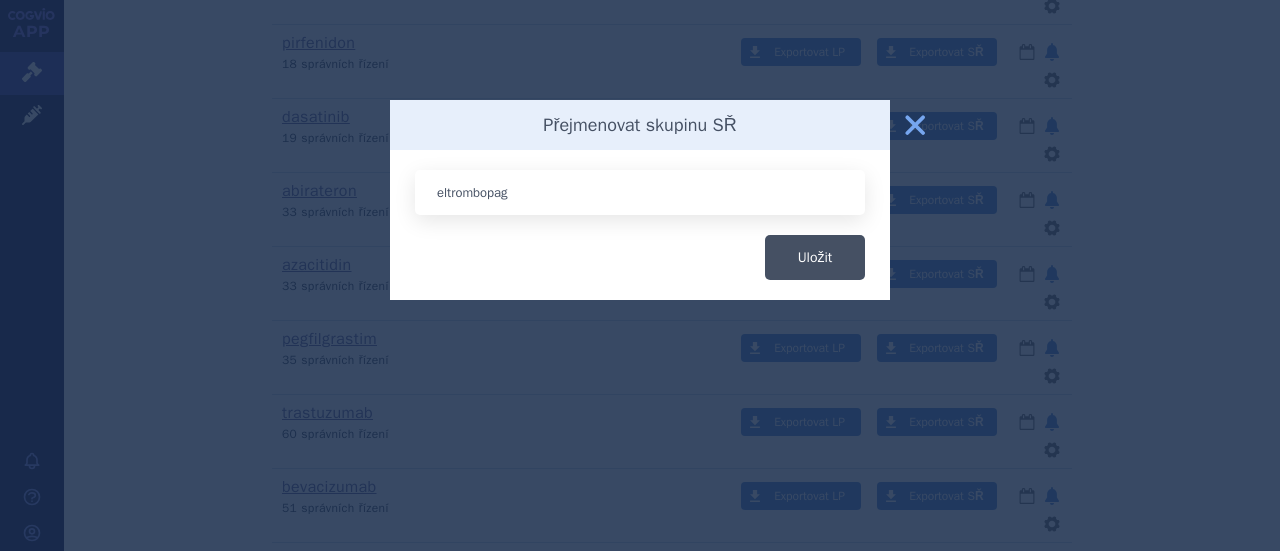 type on "eltrombopag" 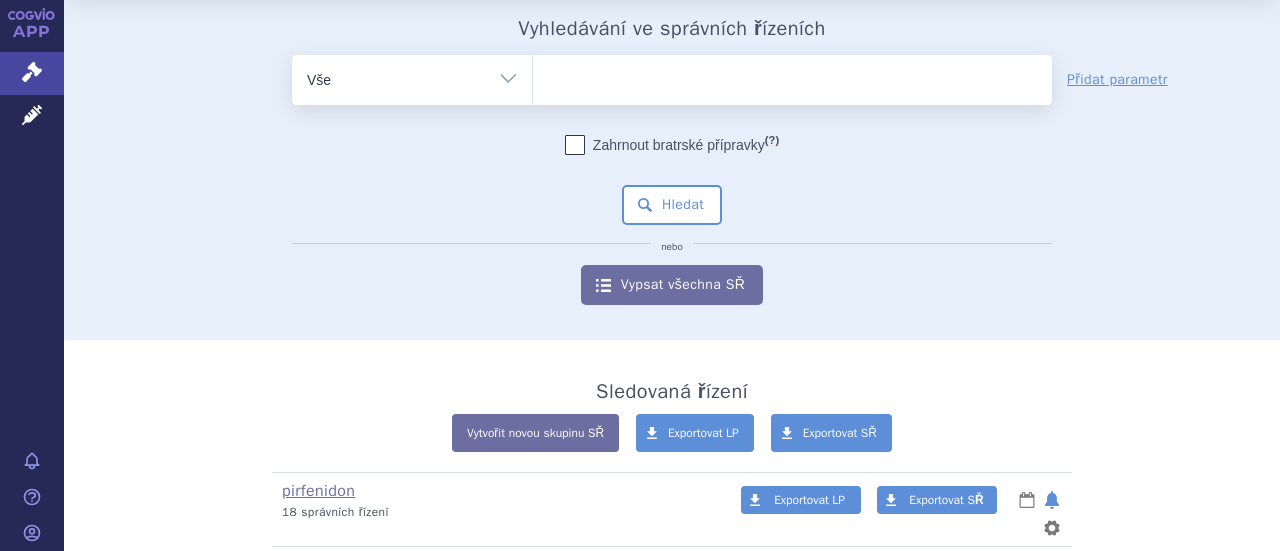 scroll, scrollTop: 0, scrollLeft: 0, axis: both 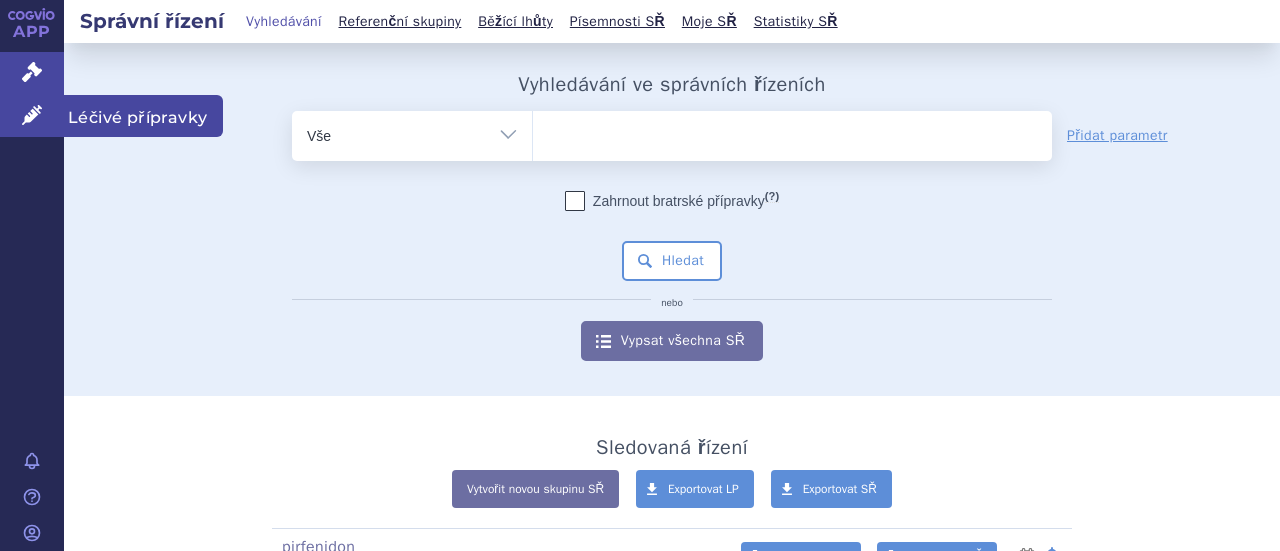 click on "Léčivé přípravky" at bounding box center [32, 116] 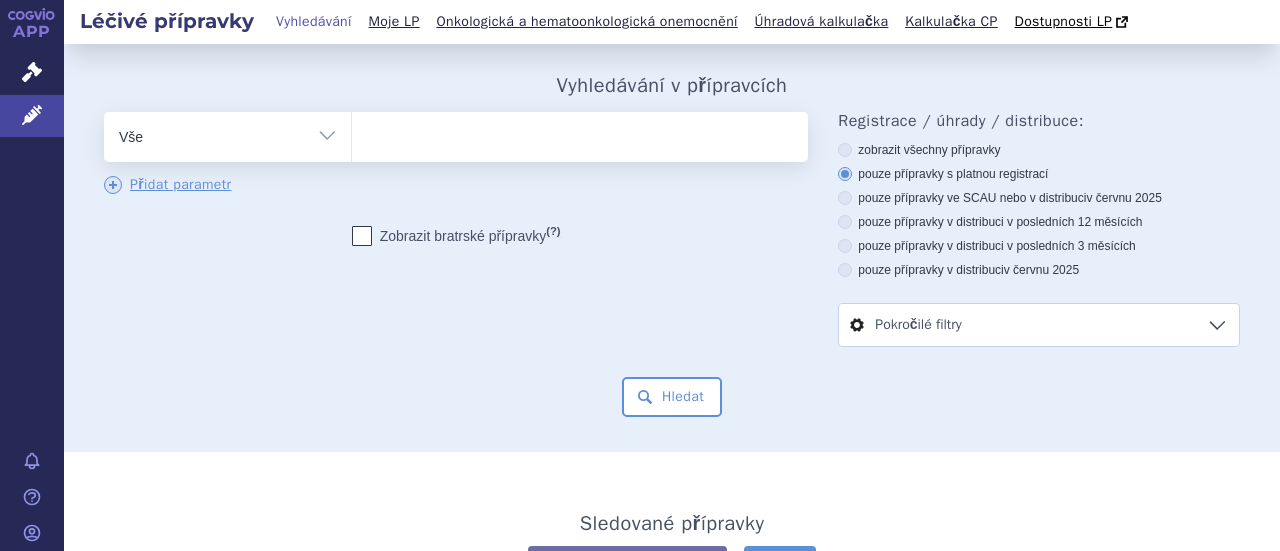 scroll, scrollTop: 0, scrollLeft: 0, axis: both 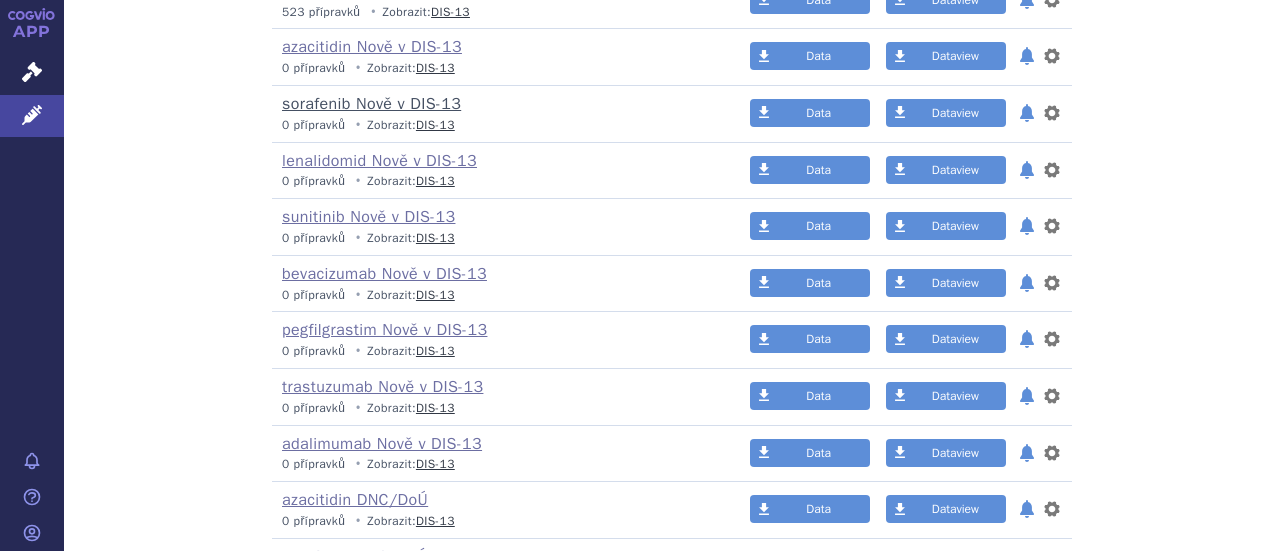 click on "sorafenib Nově v DIS-13" at bounding box center (371, 104) 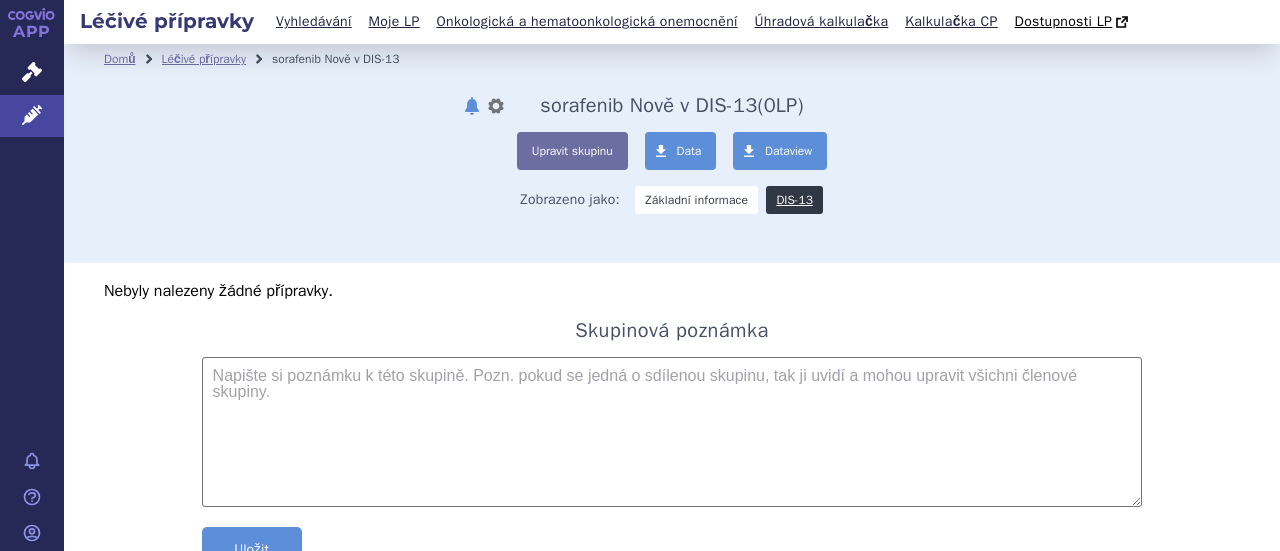 scroll, scrollTop: 0, scrollLeft: 0, axis: both 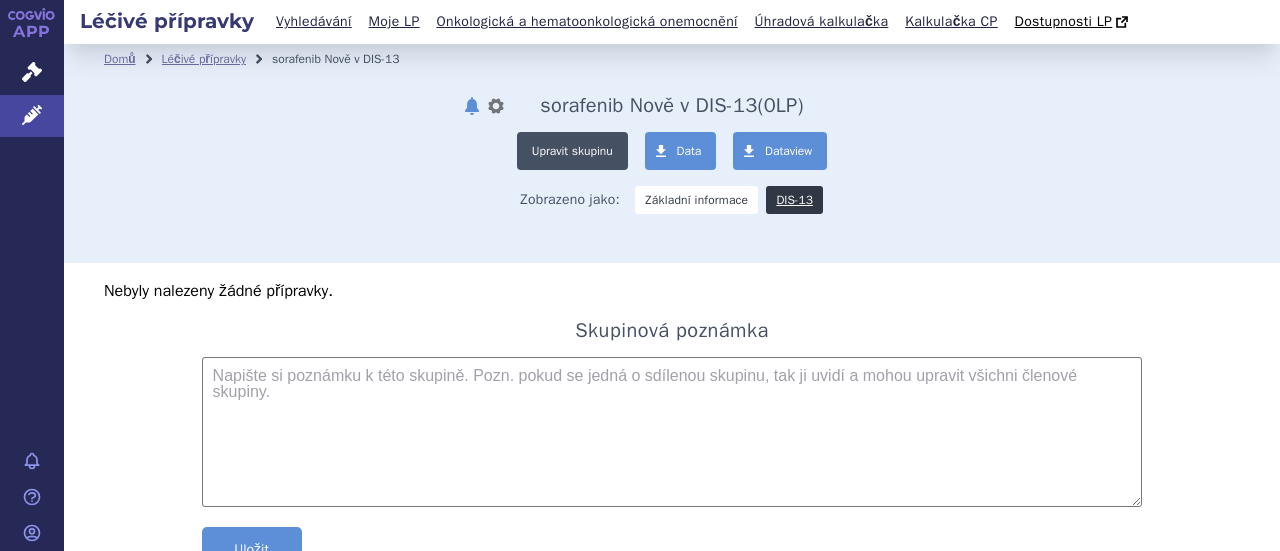 click on "Upravit skupinu" at bounding box center [572, 151] 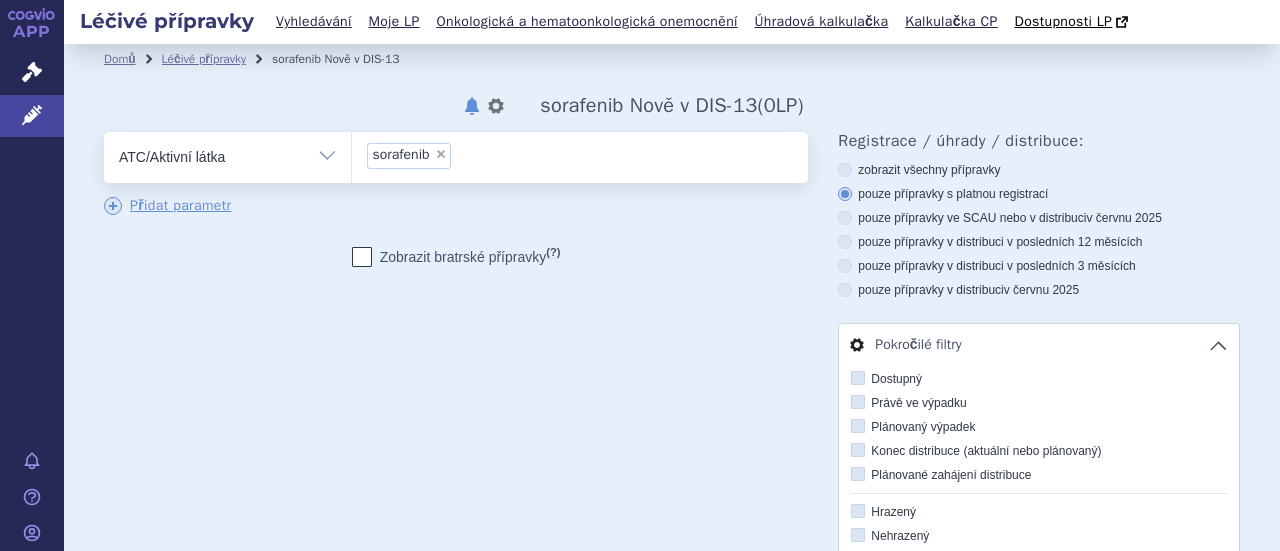 click on "×" at bounding box center [441, 154] 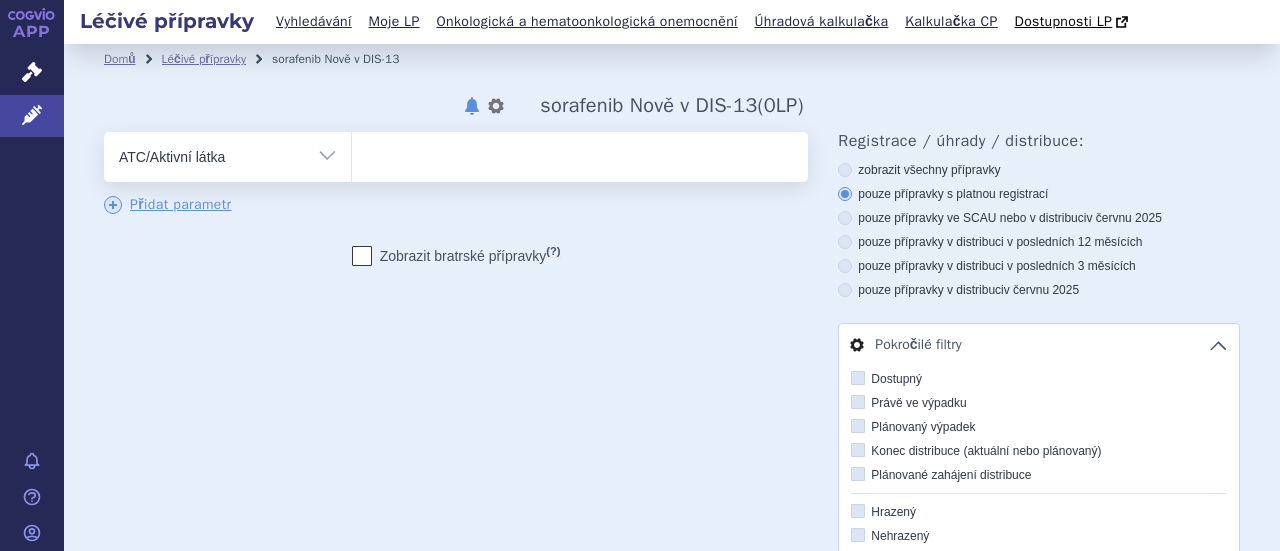 click on "Vše
Přípravek/SUKL kód
MAH
VPOIS
ATC/Aktivní látka
Léková forma
Síla" at bounding box center [227, 154] 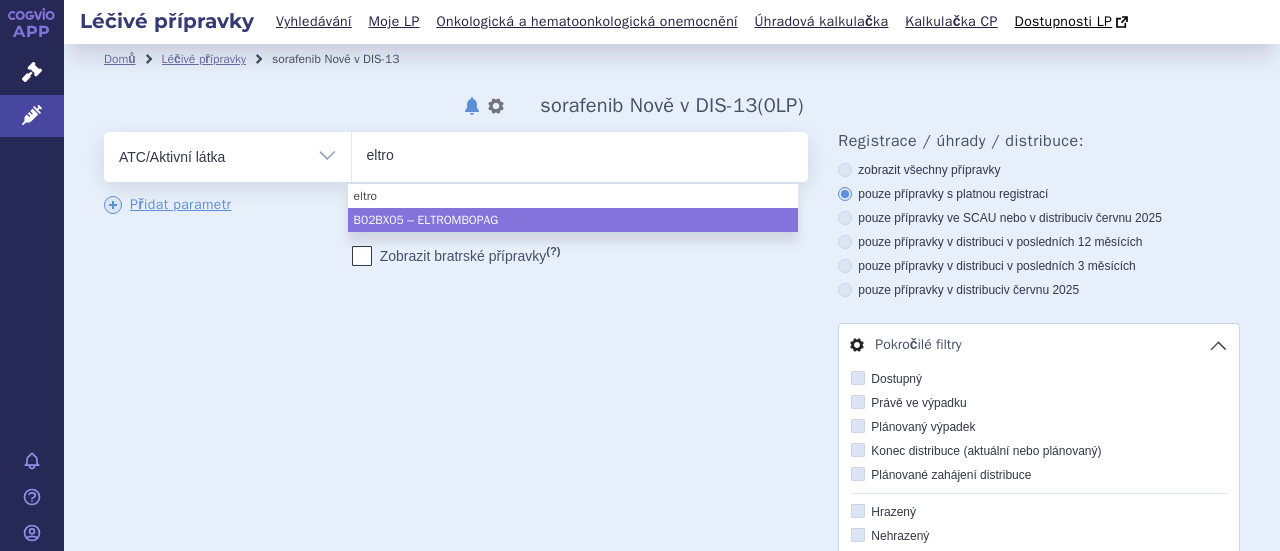 type on "eltro" 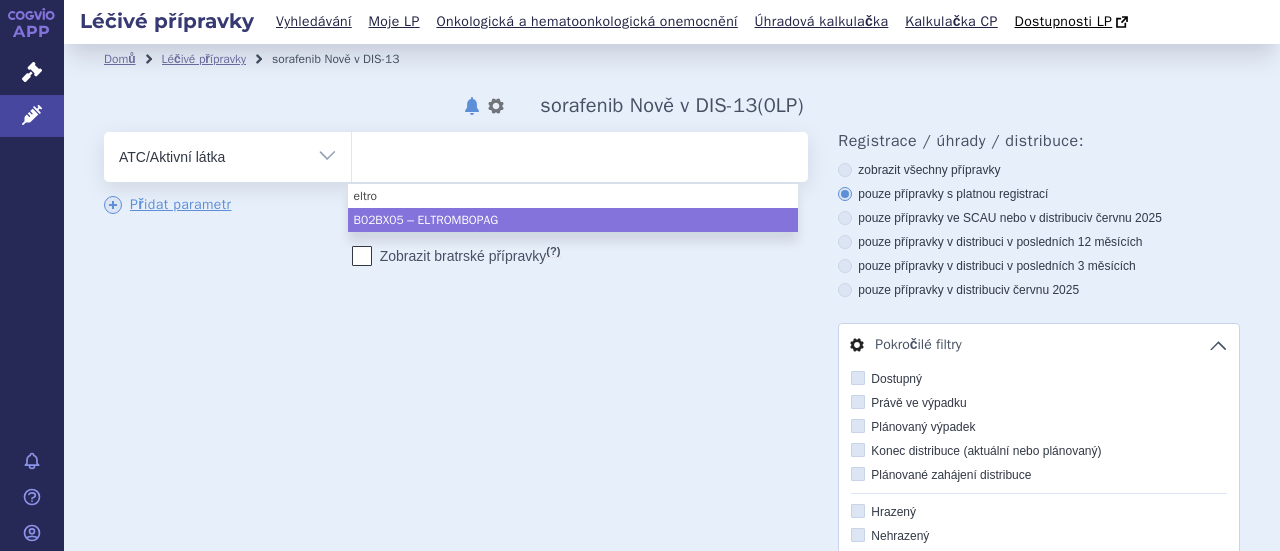 select on "B02BX05" 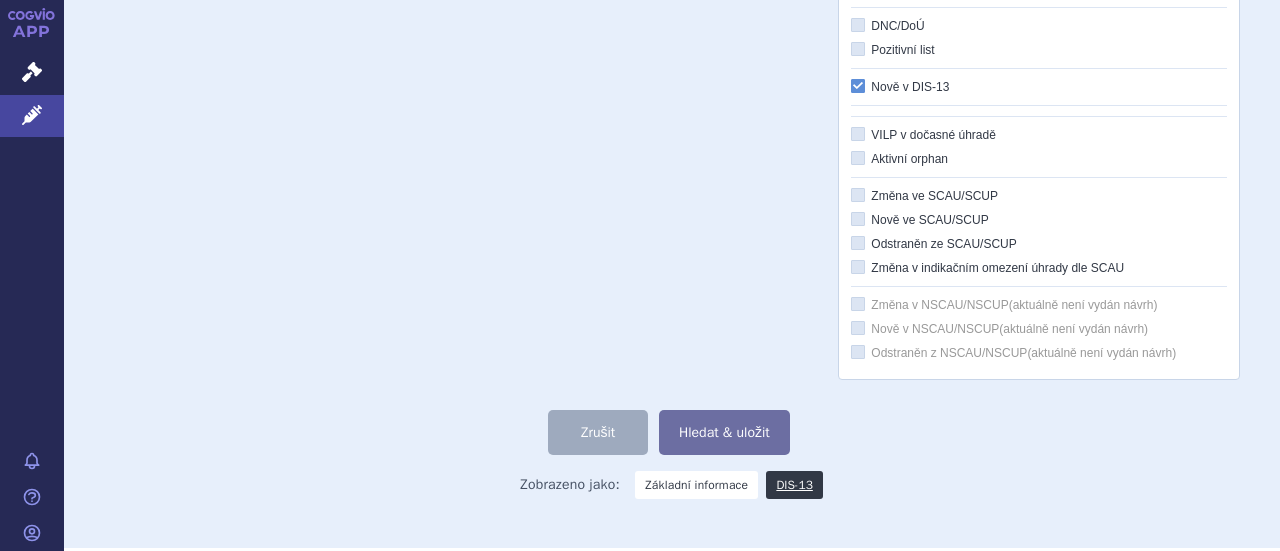 scroll, scrollTop: 660, scrollLeft: 0, axis: vertical 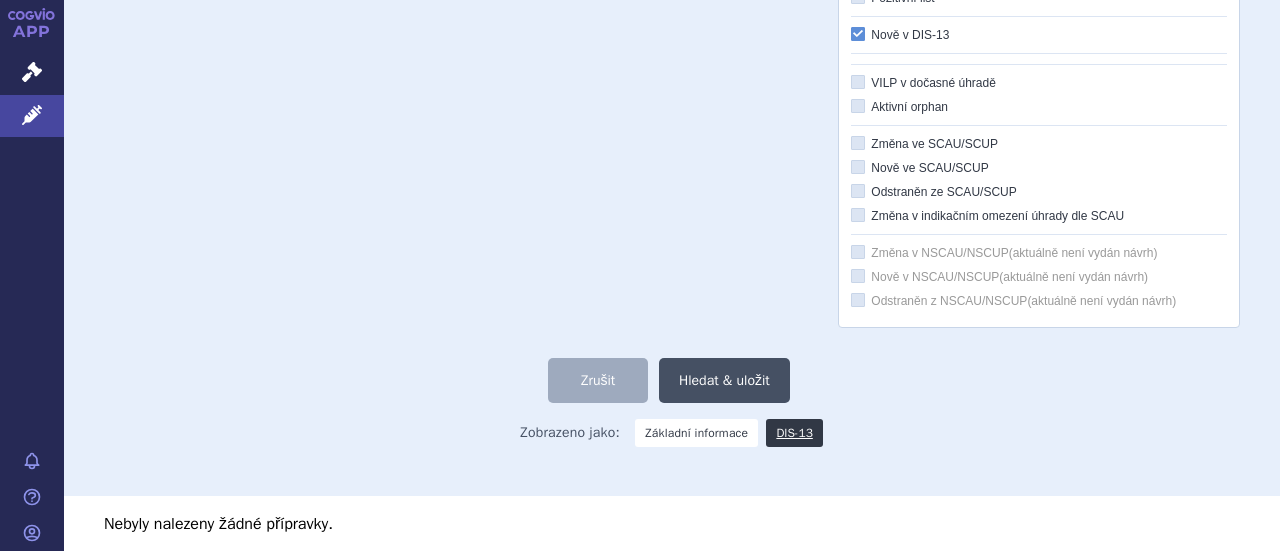 click on "Hledat & uložit" at bounding box center (724, 380) 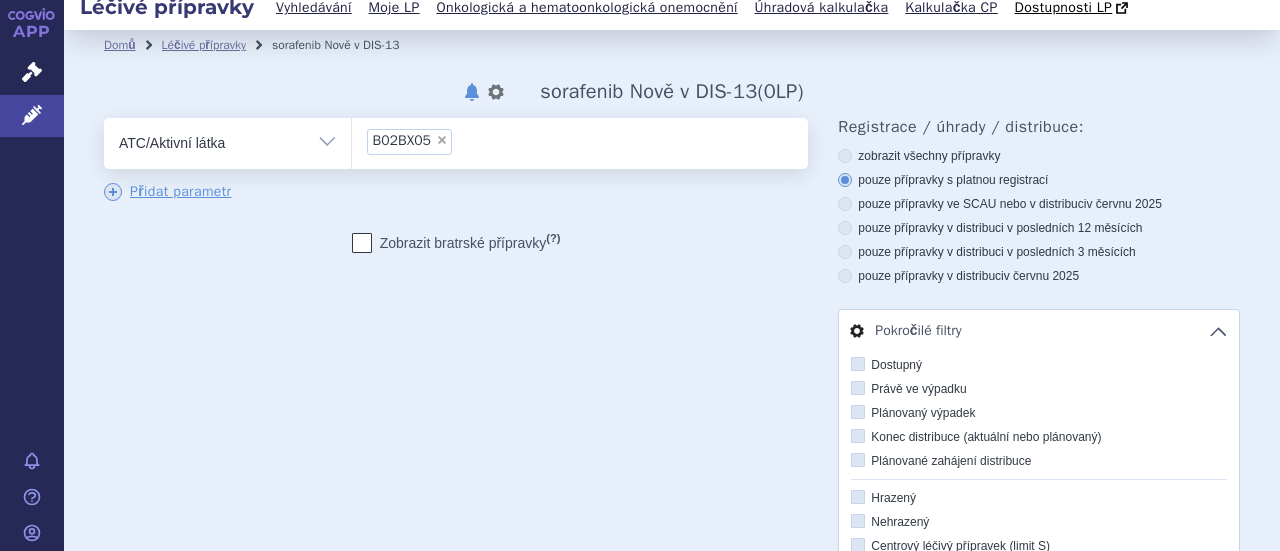 scroll, scrollTop: 0, scrollLeft: 0, axis: both 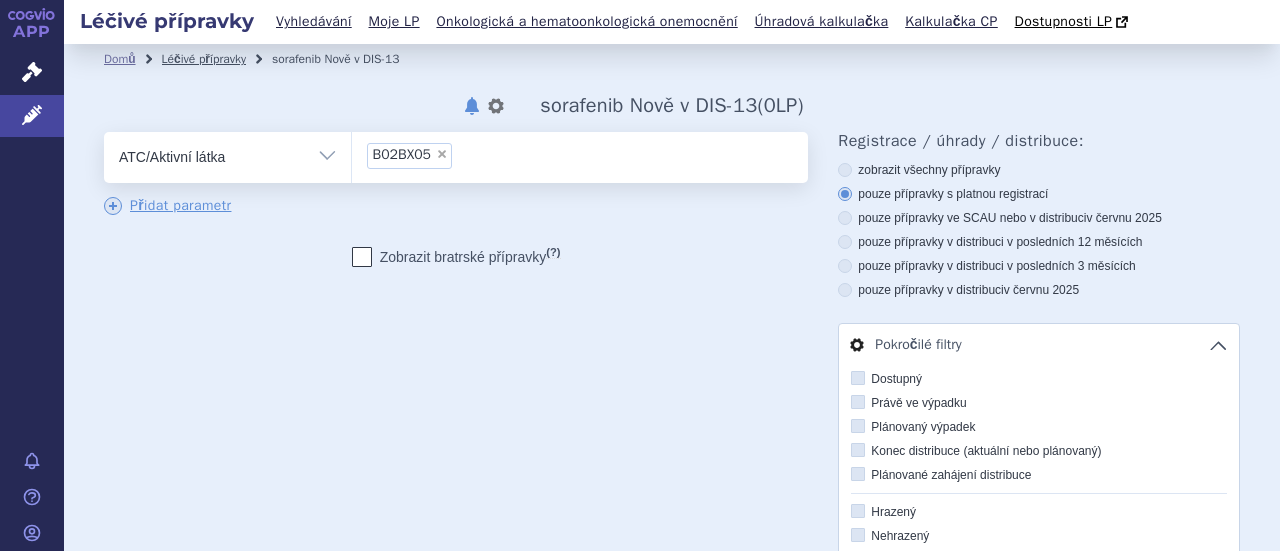 click on "Léčivé přípravky" at bounding box center (204, 59) 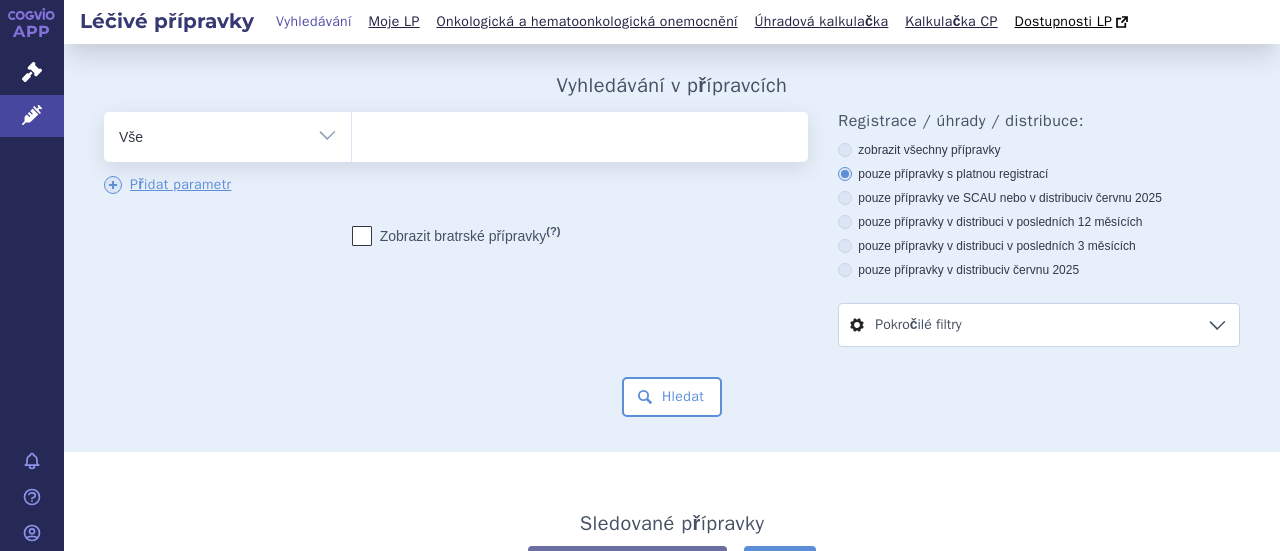 scroll, scrollTop: 0, scrollLeft: 0, axis: both 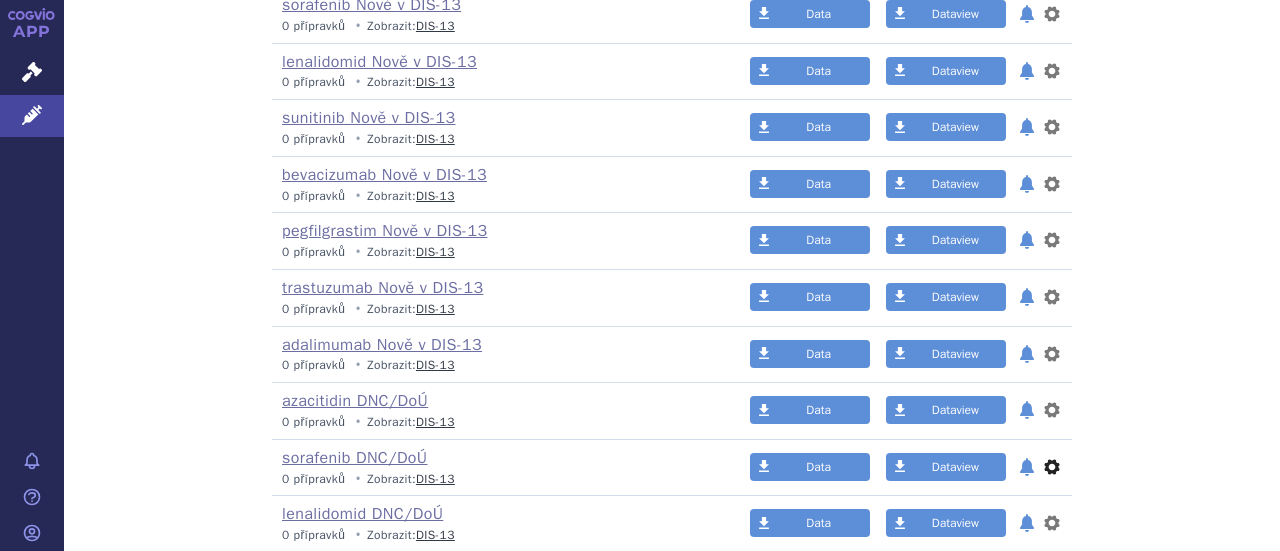click on "nastavení" at bounding box center (1052, 467) 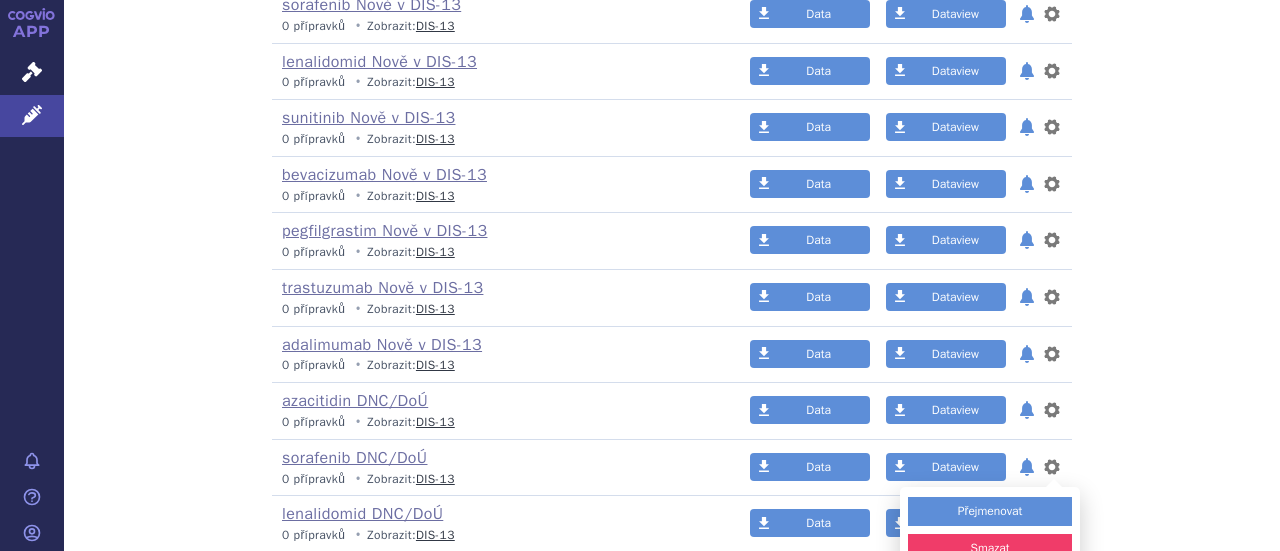 click on "Přejmenovat" at bounding box center [990, 511] 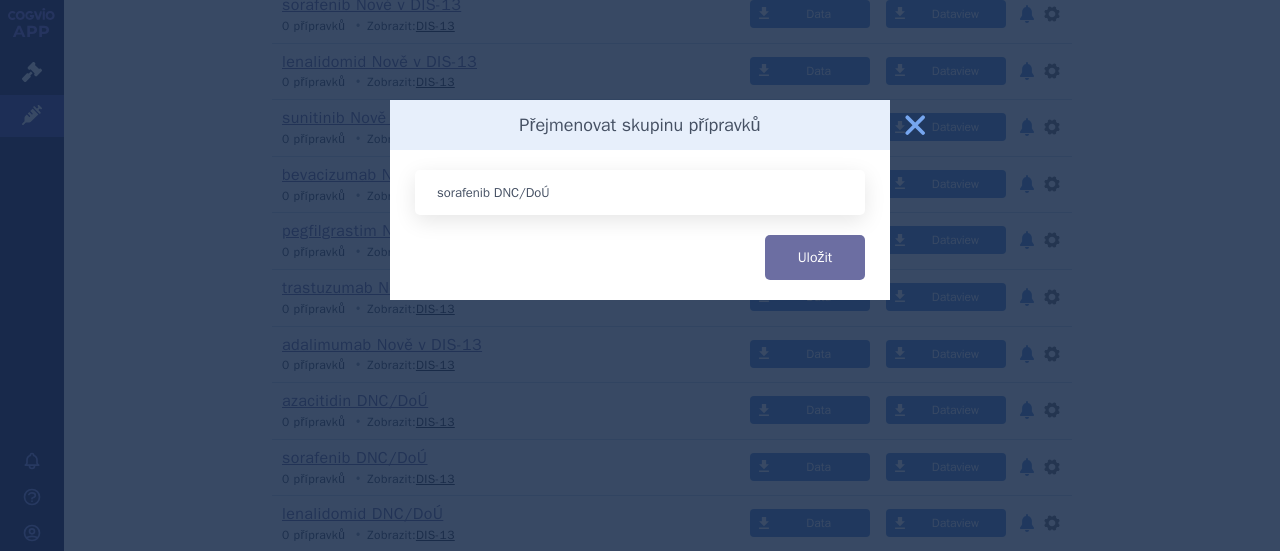 drag, startPoint x: 490, startPoint y: 195, endPoint x: 216, endPoint y: 191, distance: 274.0292 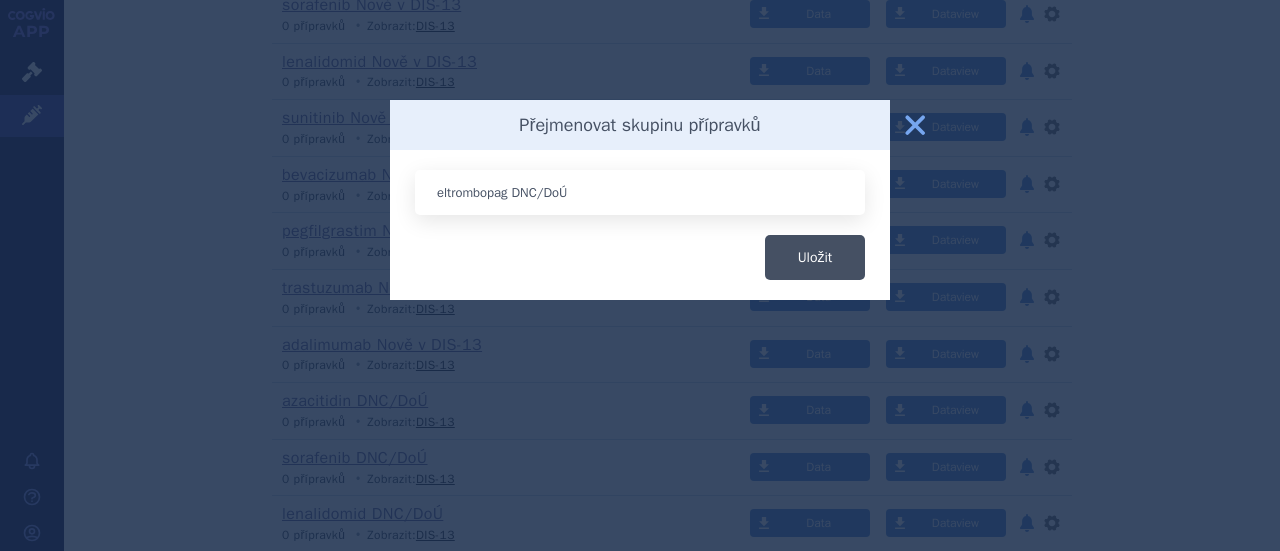 type on "eltrombopag DNC/DoÚ" 